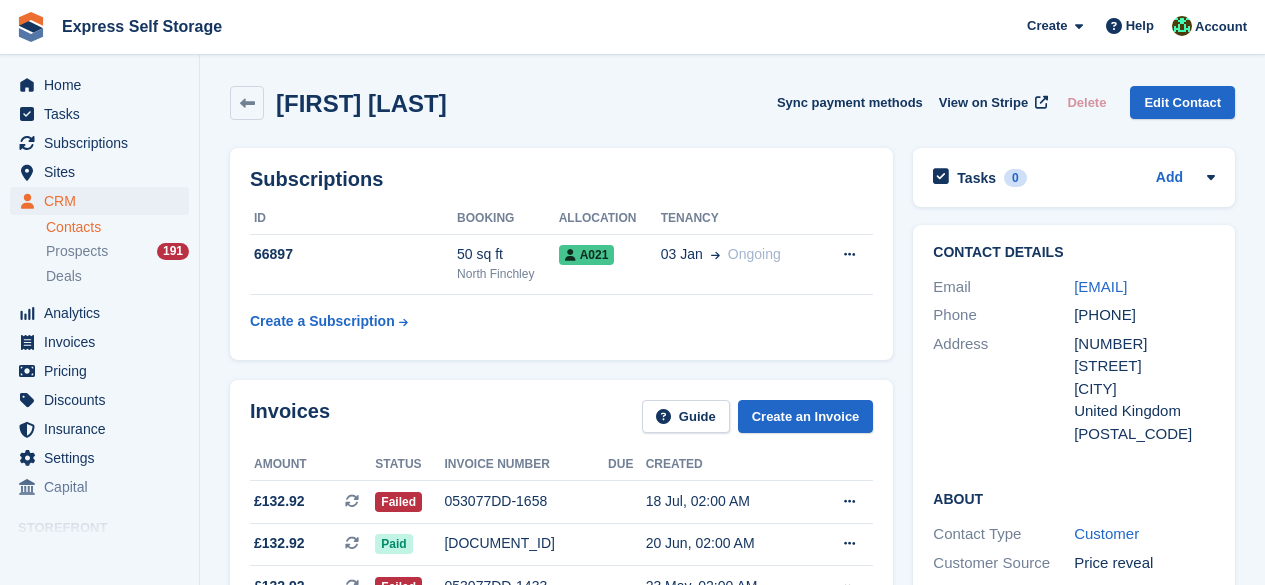 scroll, scrollTop: 200, scrollLeft: 0, axis: vertical 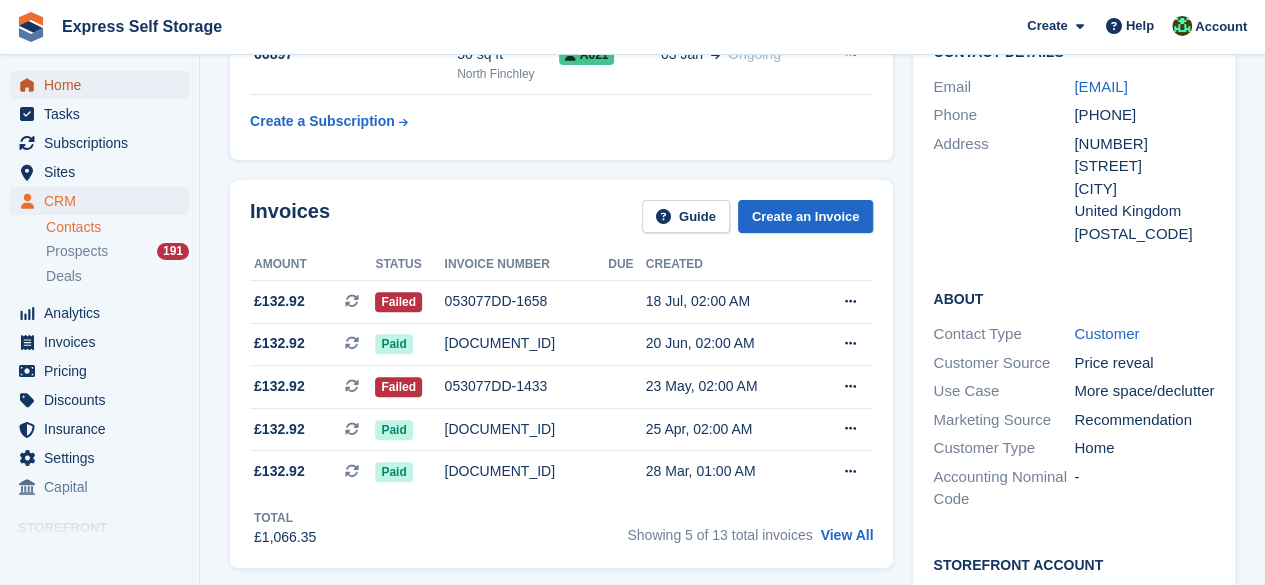 click on "Home" at bounding box center [104, 85] 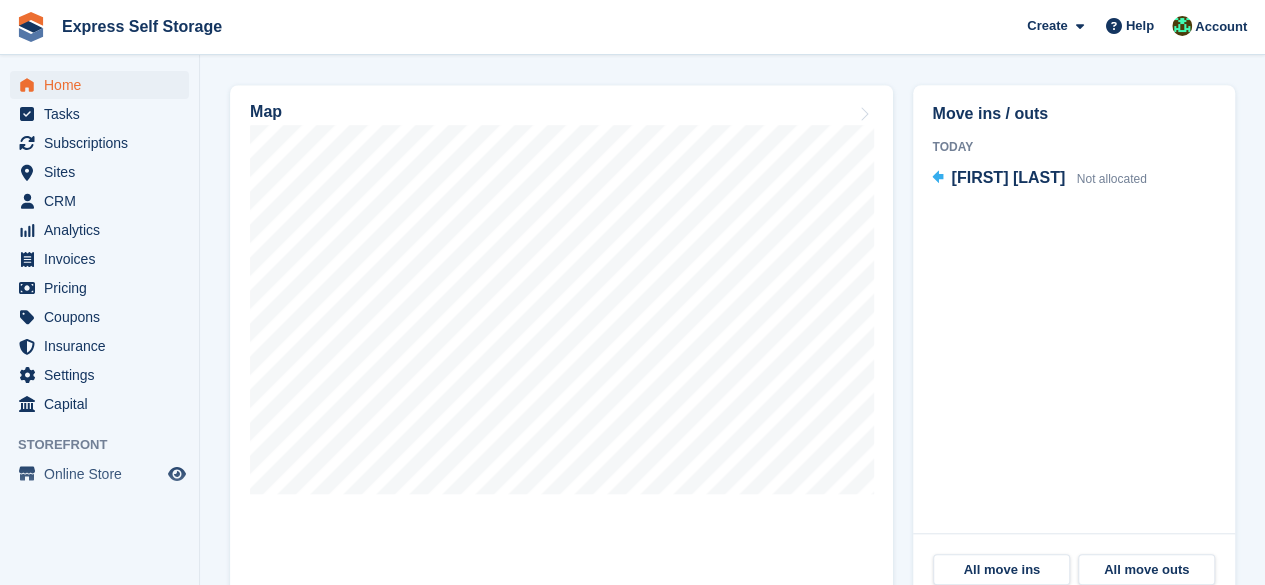 scroll, scrollTop: 600, scrollLeft: 0, axis: vertical 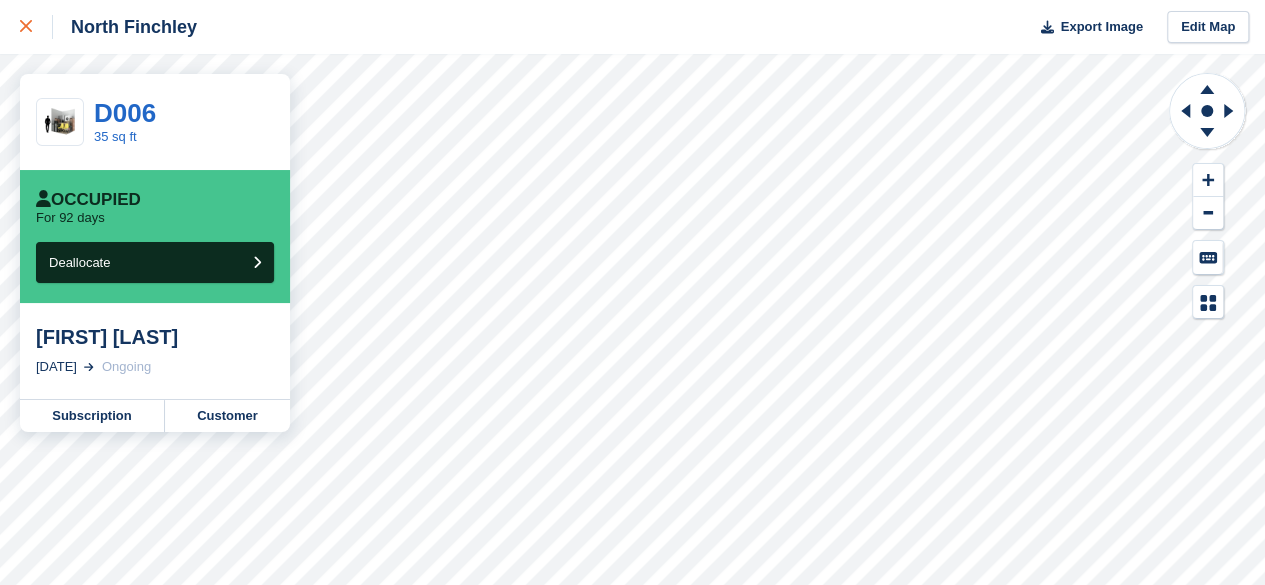 click at bounding box center (36, 27) 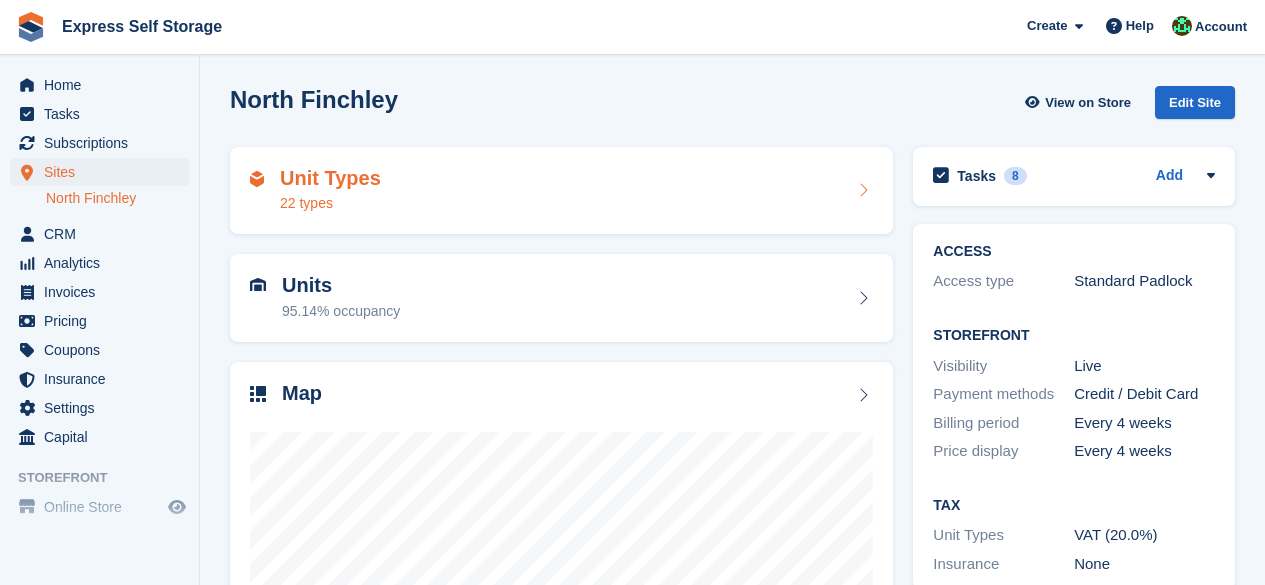 scroll, scrollTop: 0, scrollLeft: 0, axis: both 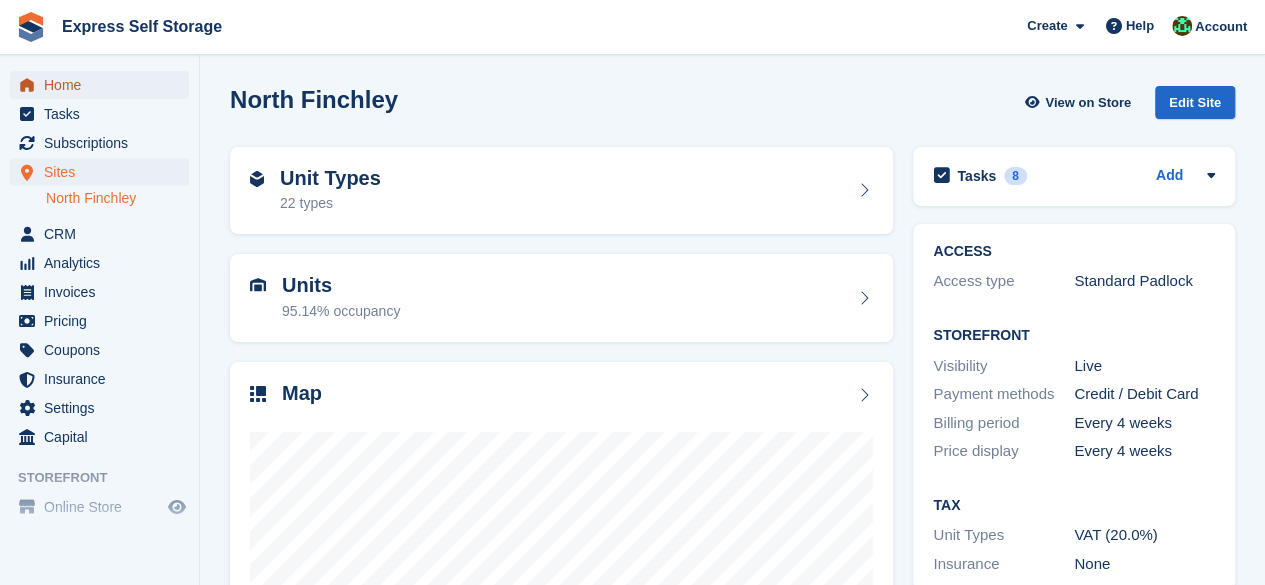 click on "Home" at bounding box center (104, 85) 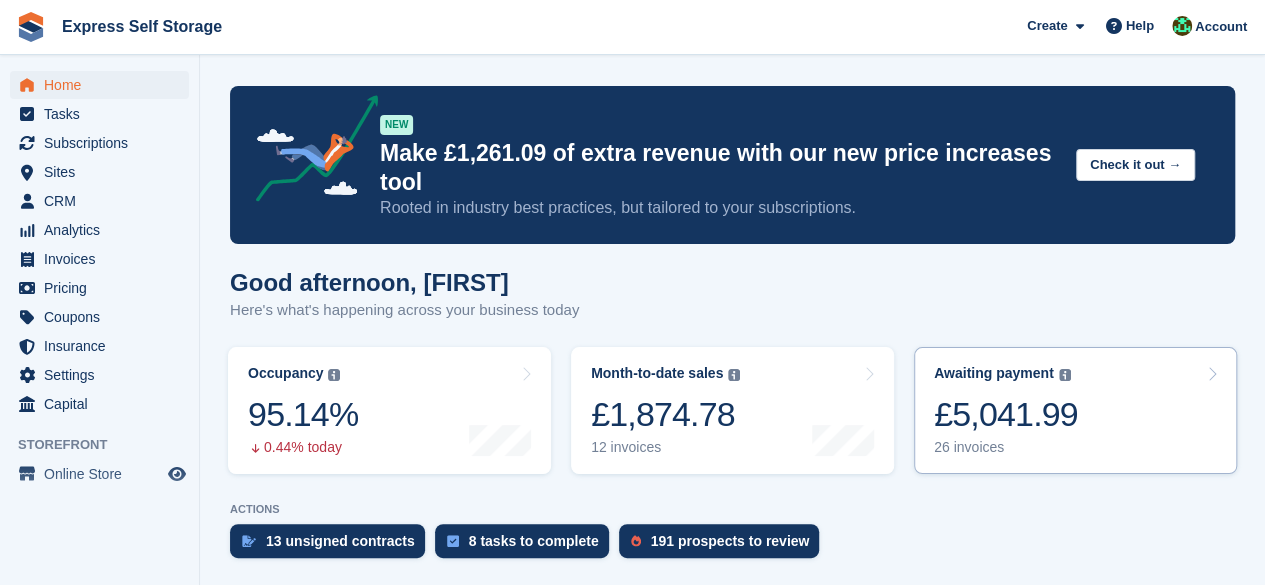 click on "£5,041.99" at bounding box center [1006, 414] 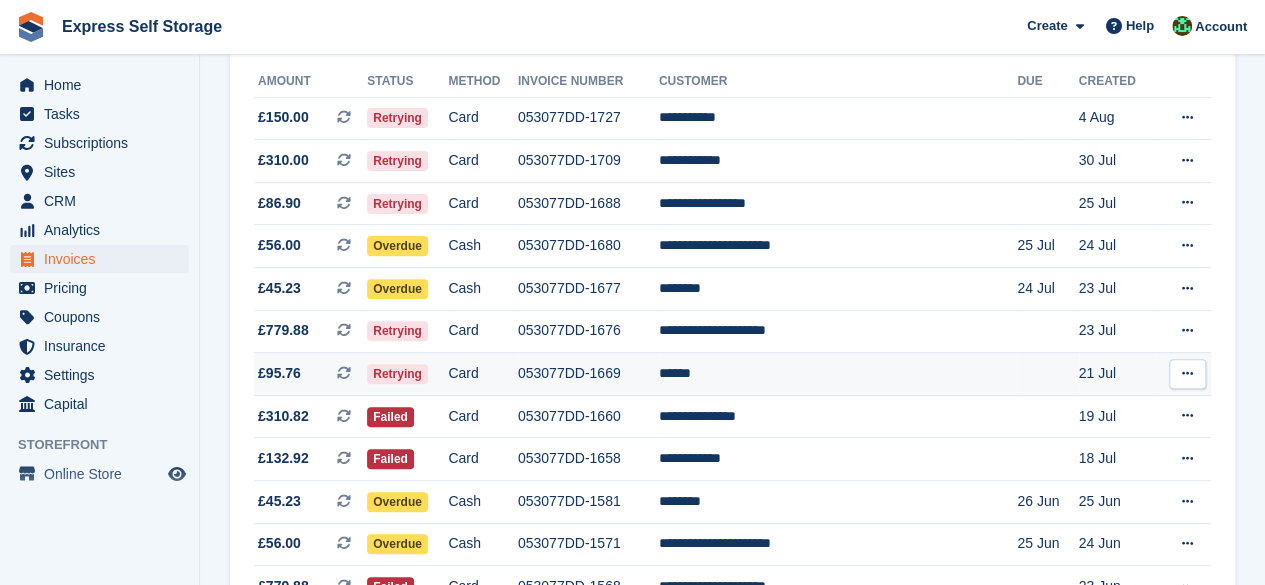 scroll, scrollTop: 265, scrollLeft: 0, axis: vertical 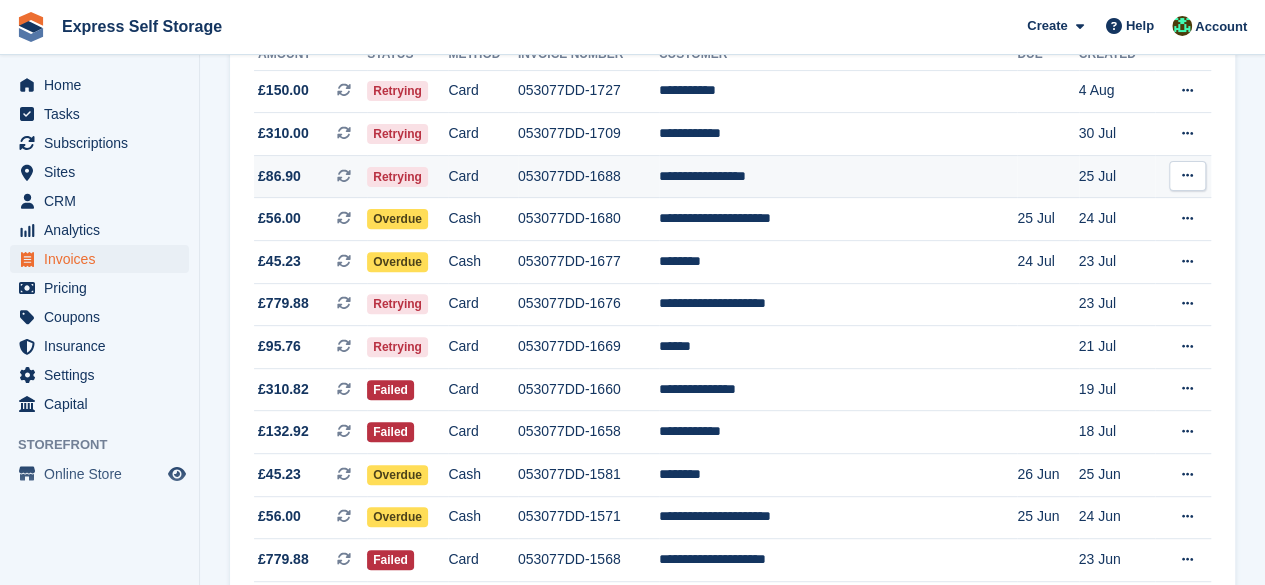 click on "Card" at bounding box center [483, 176] 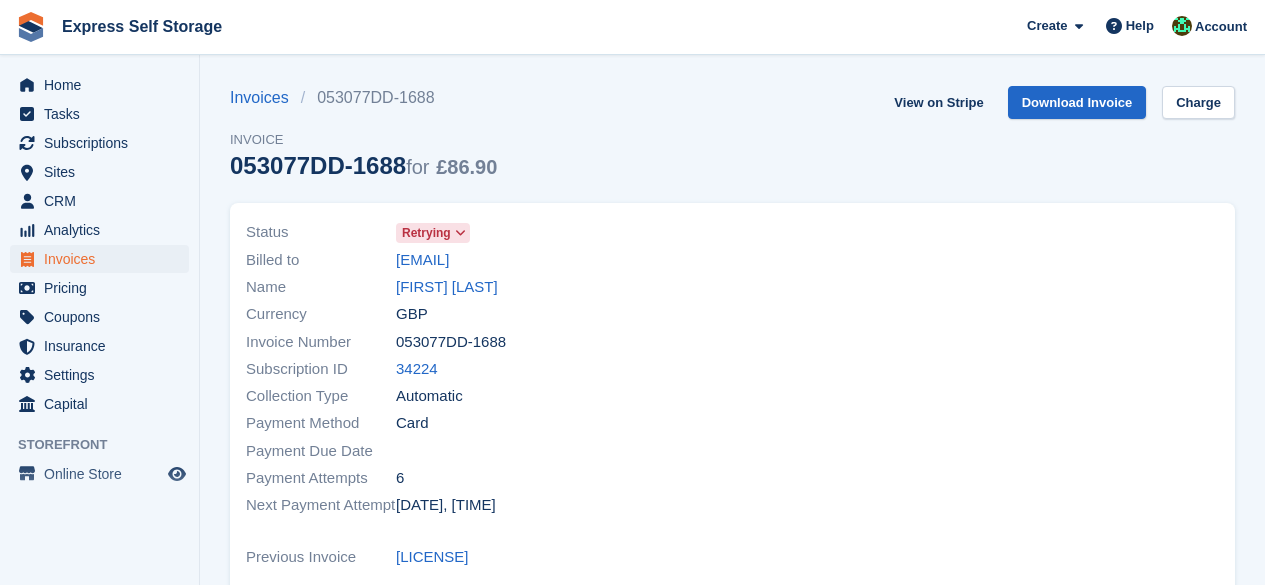 scroll, scrollTop: 0, scrollLeft: 0, axis: both 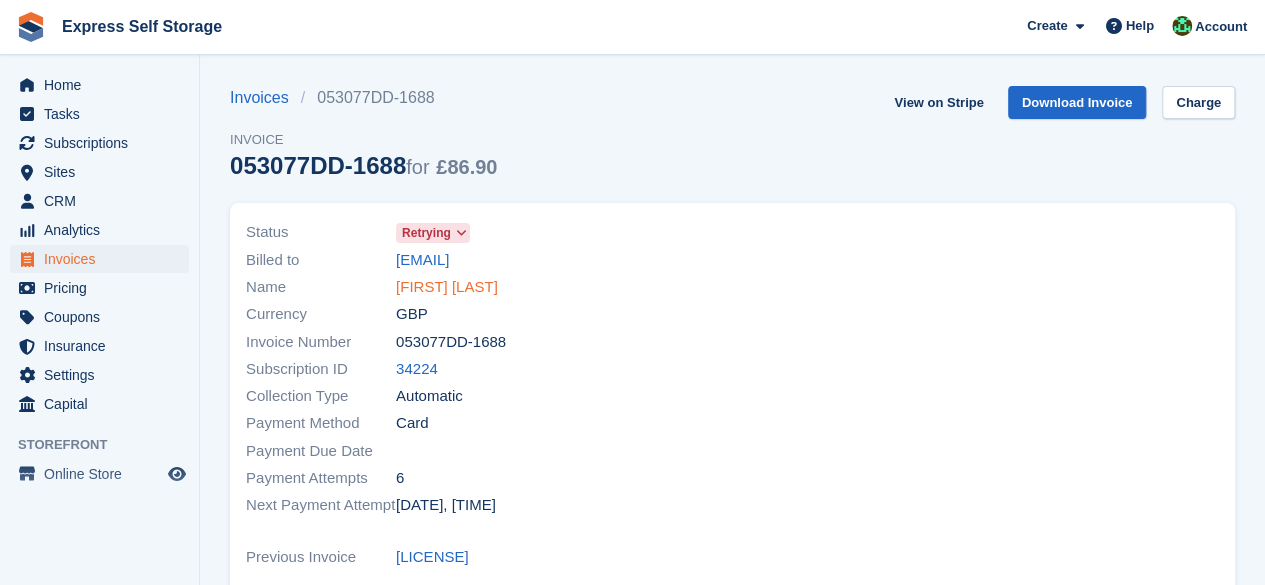 click on "Francoise Alvarez" at bounding box center [447, 287] 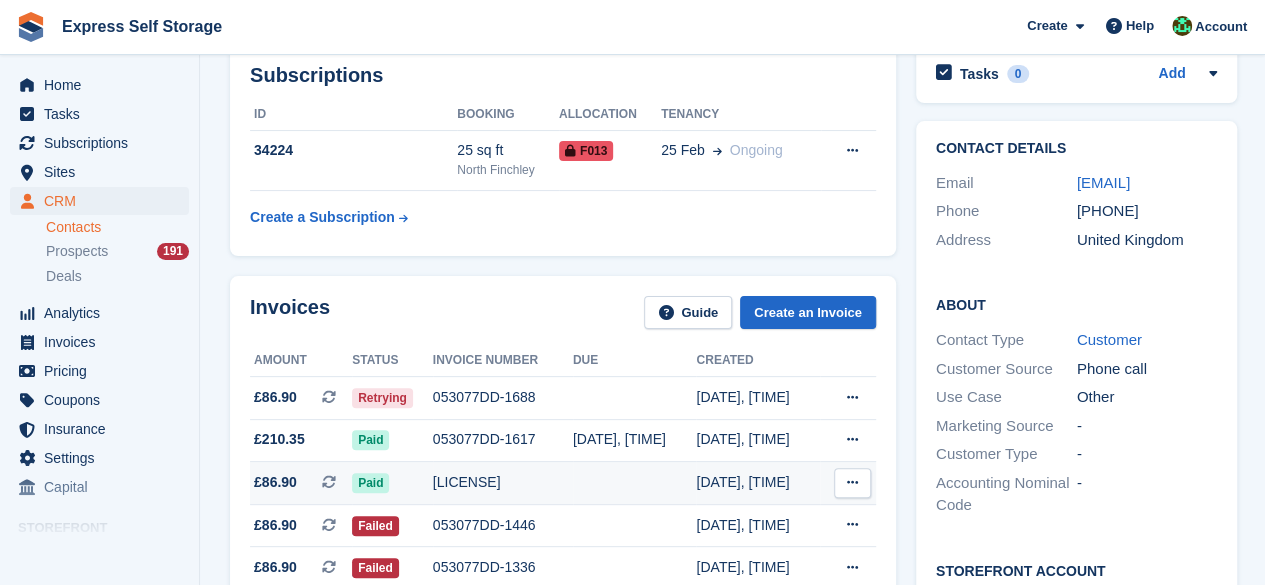scroll, scrollTop: 200, scrollLeft: 0, axis: vertical 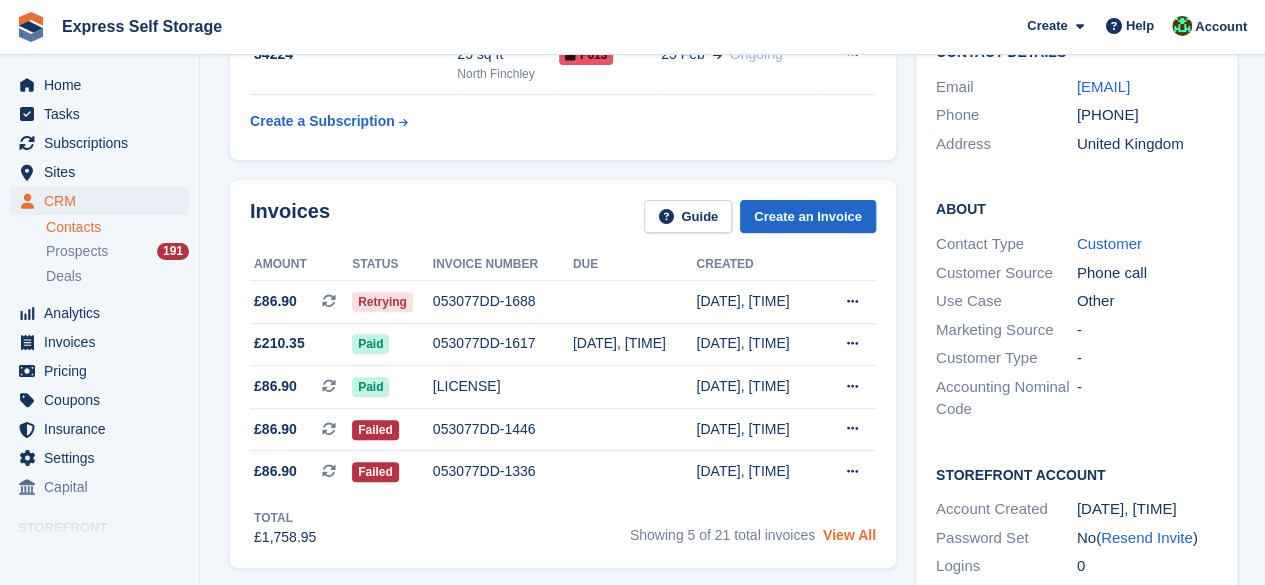 click on "View All" at bounding box center (849, 535) 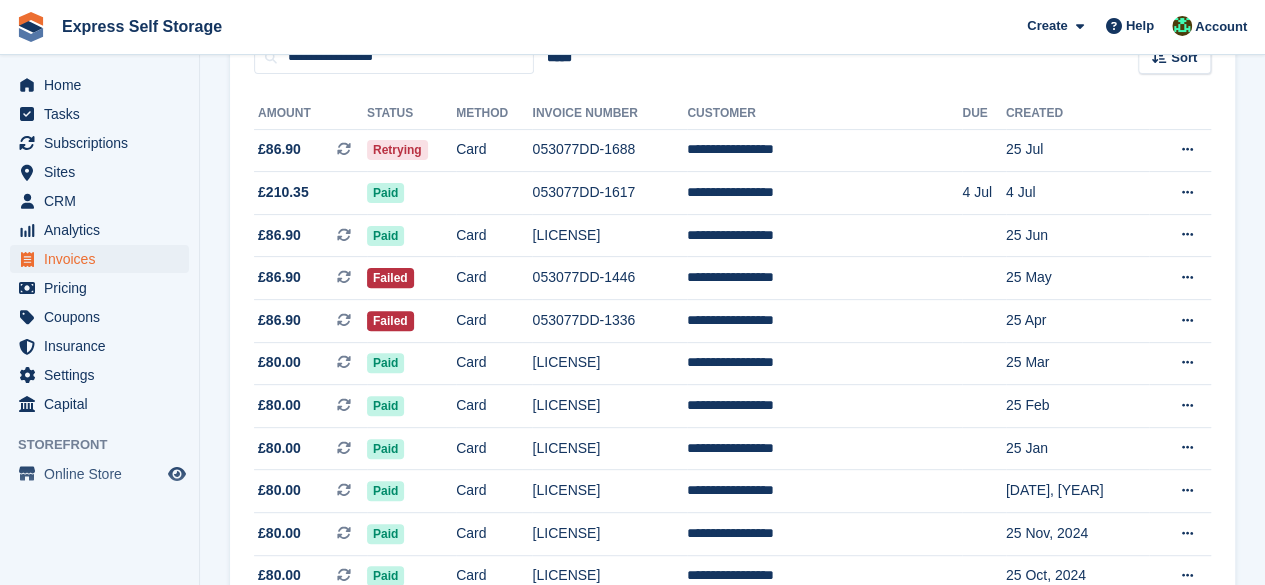 scroll, scrollTop: 200, scrollLeft: 0, axis: vertical 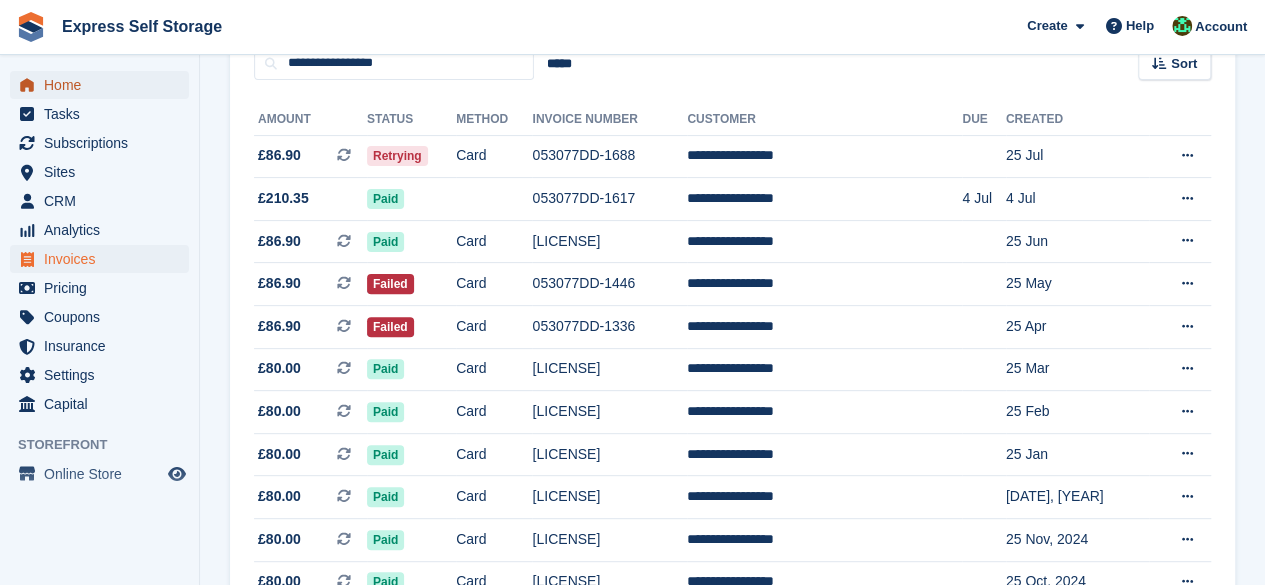 click on "Home" at bounding box center (104, 85) 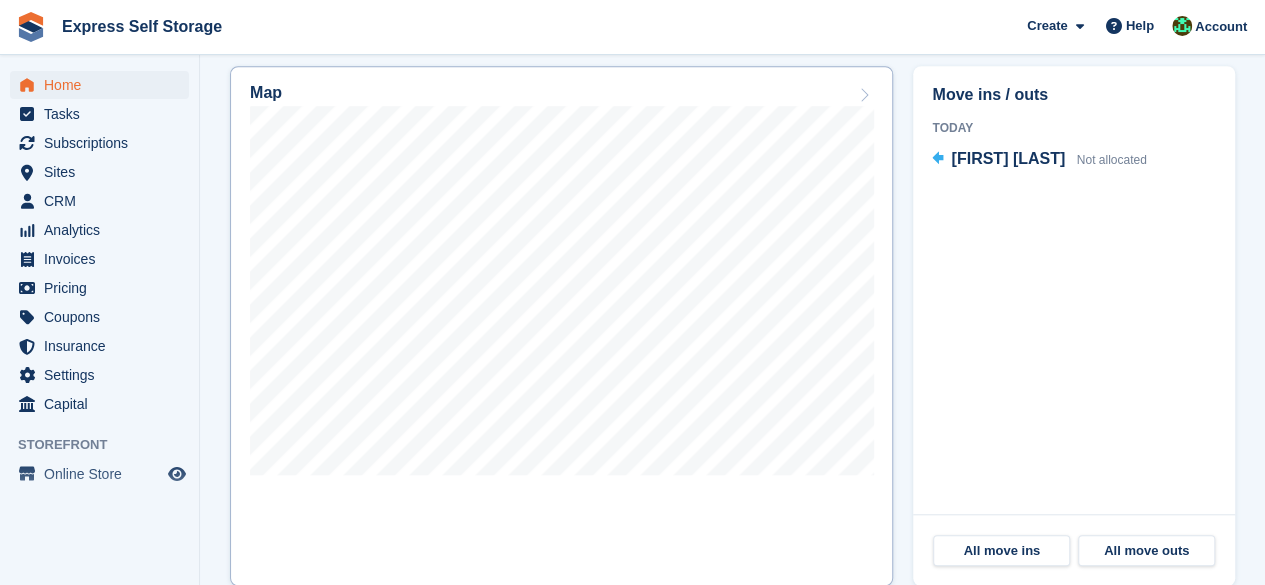 scroll, scrollTop: 500, scrollLeft: 0, axis: vertical 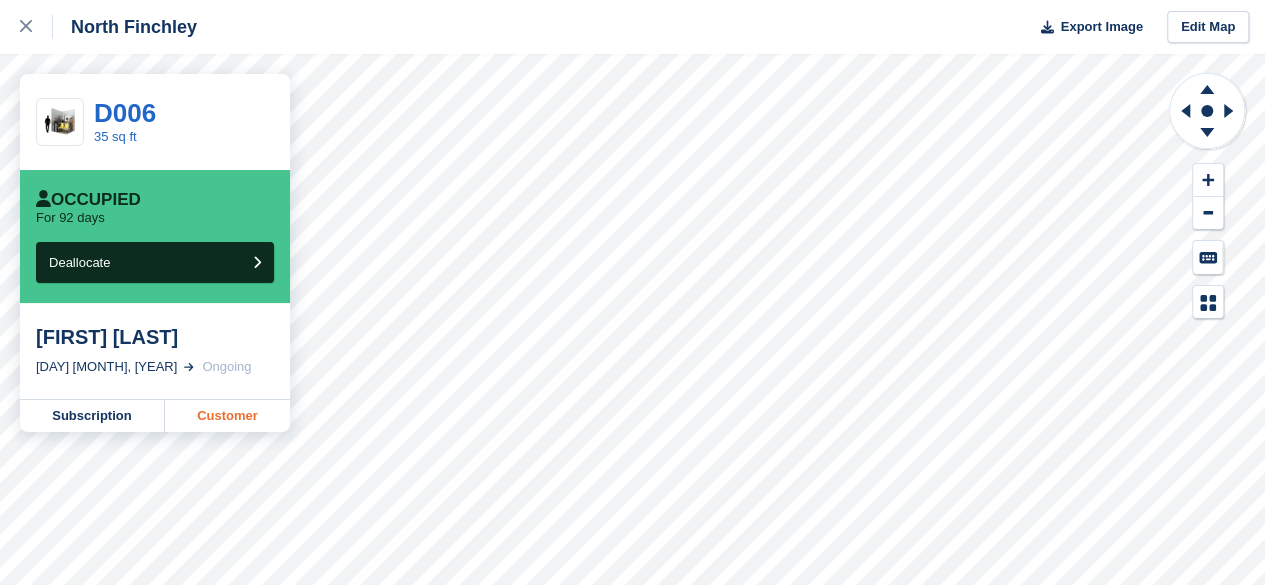 click on "Customer" at bounding box center (227, 416) 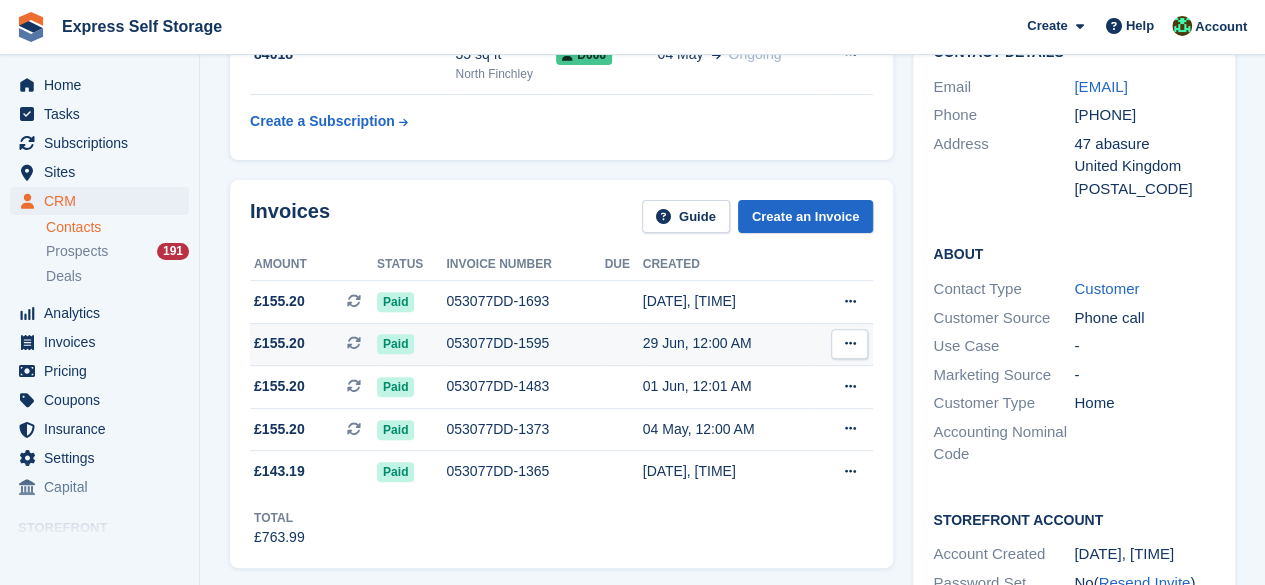 scroll, scrollTop: 0, scrollLeft: 0, axis: both 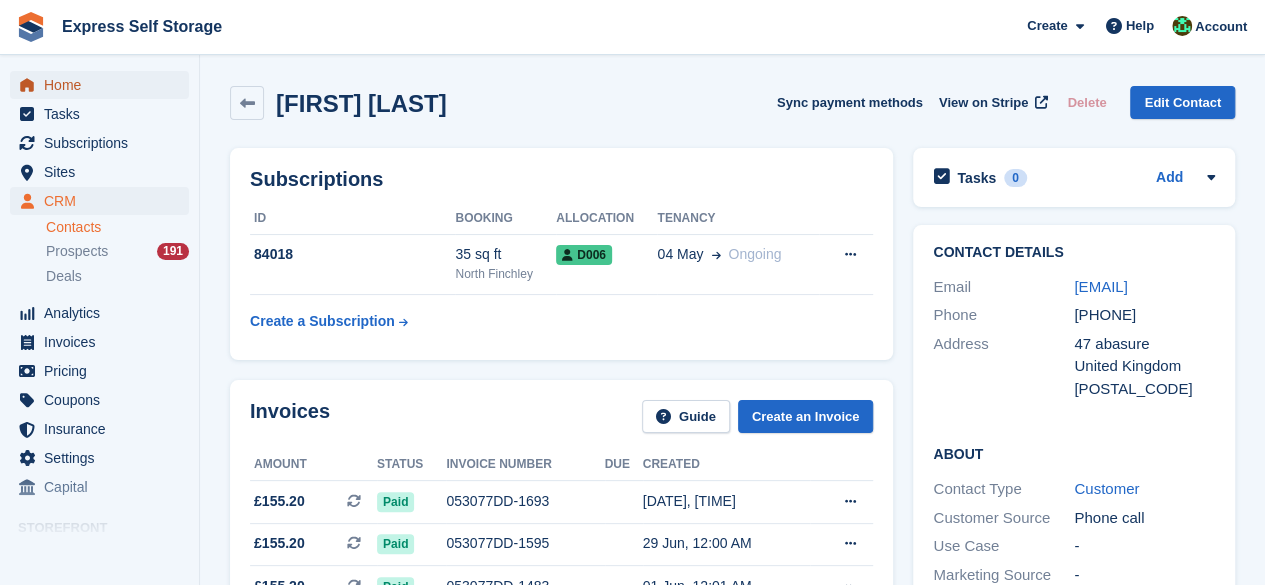 click on "Home" at bounding box center (104, 85) 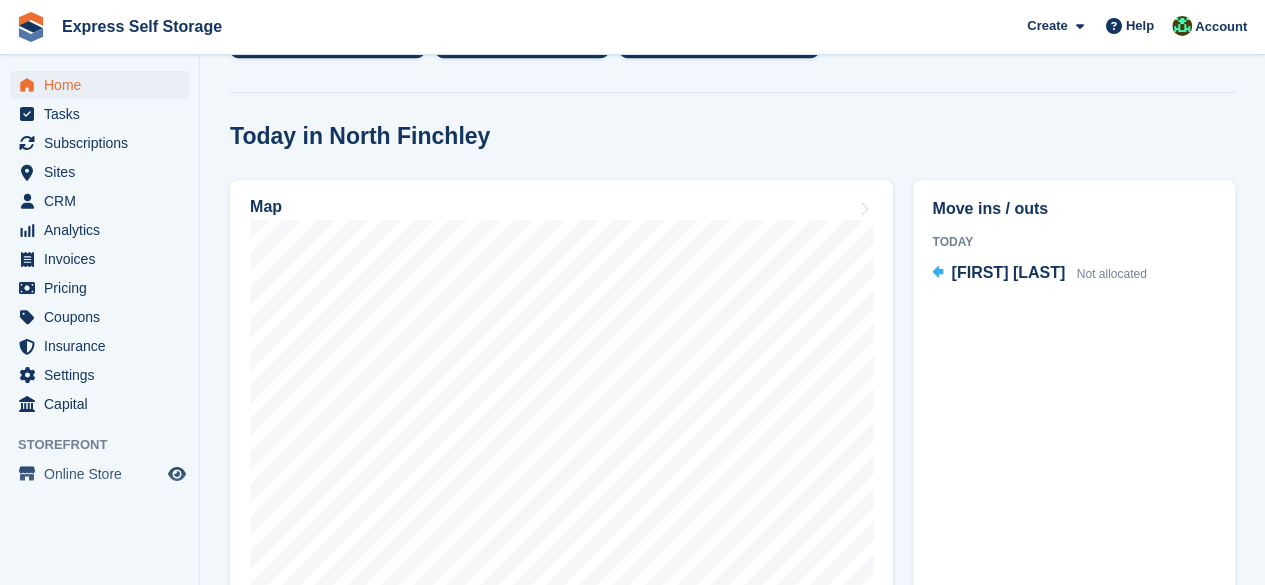 scroll, scrollTop: 200, scrollLeft: 0, axis: vertical 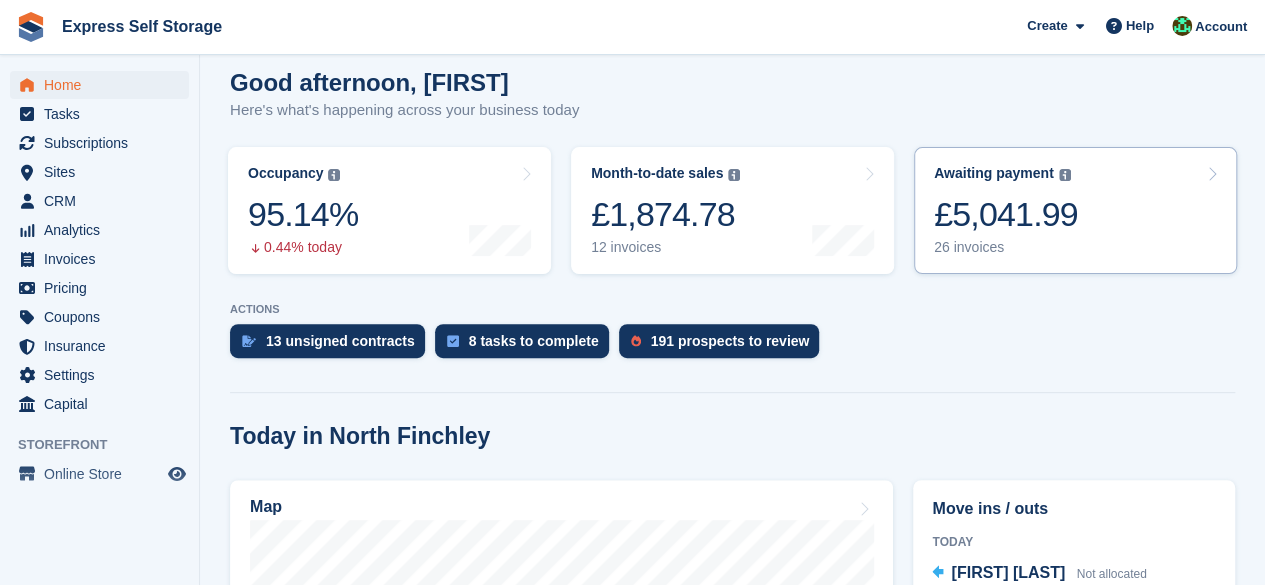 click on "26 invoices" at bounding box center [1006, 247] 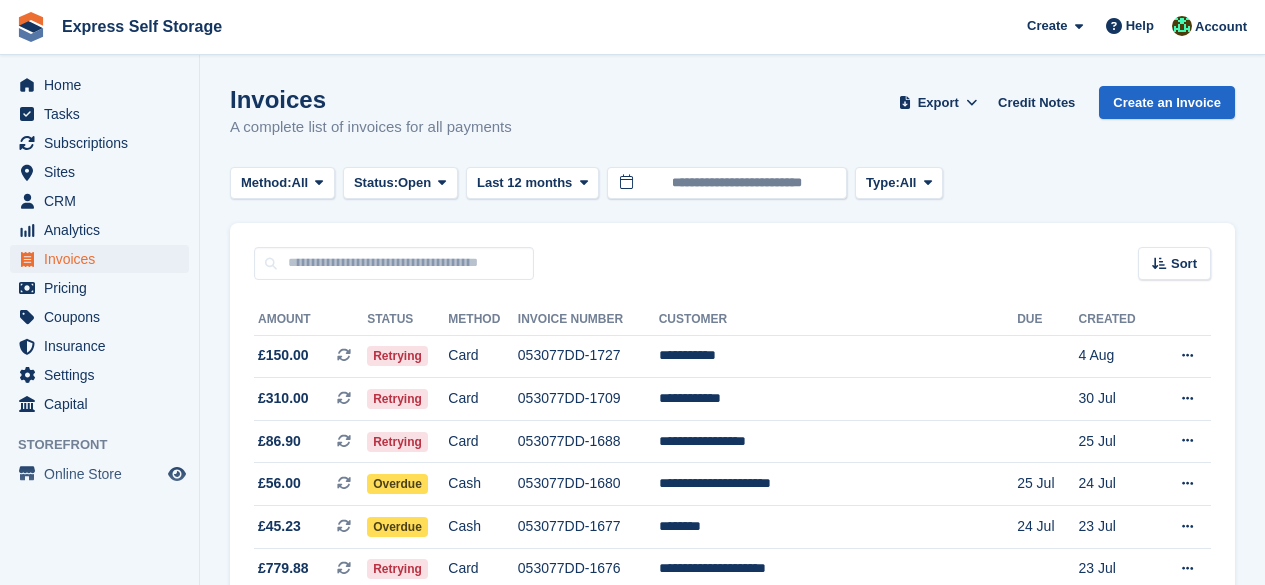 scroll, scrollTop: 0, scrollLeft: 0, axis: both 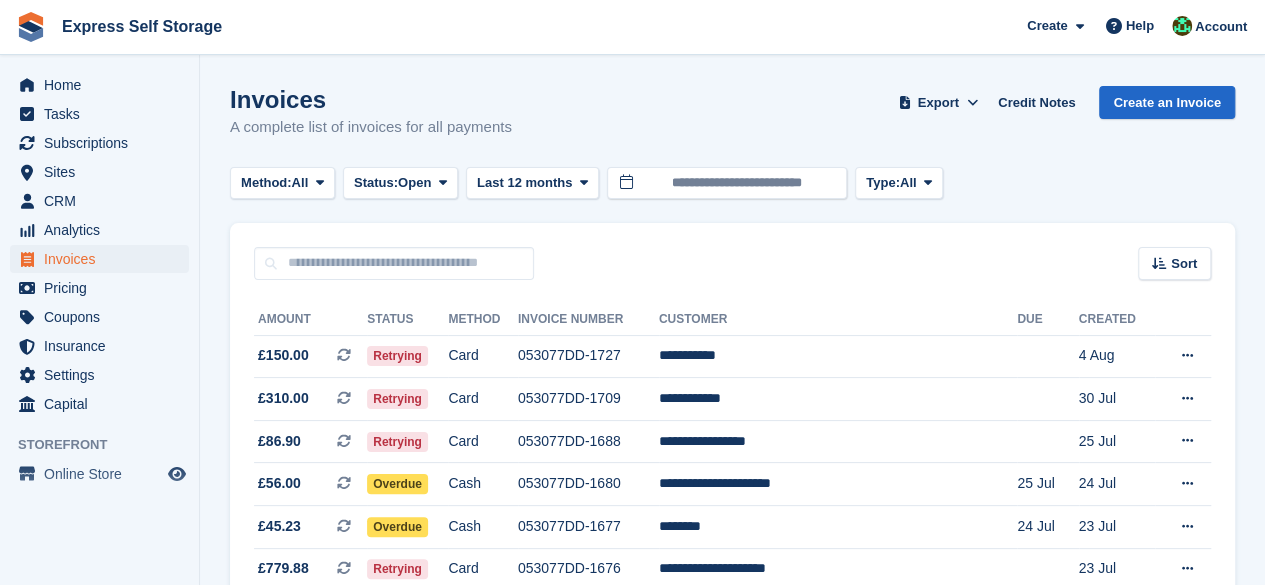 click on "Sites
Sites" at bounding box center [99, 172] 